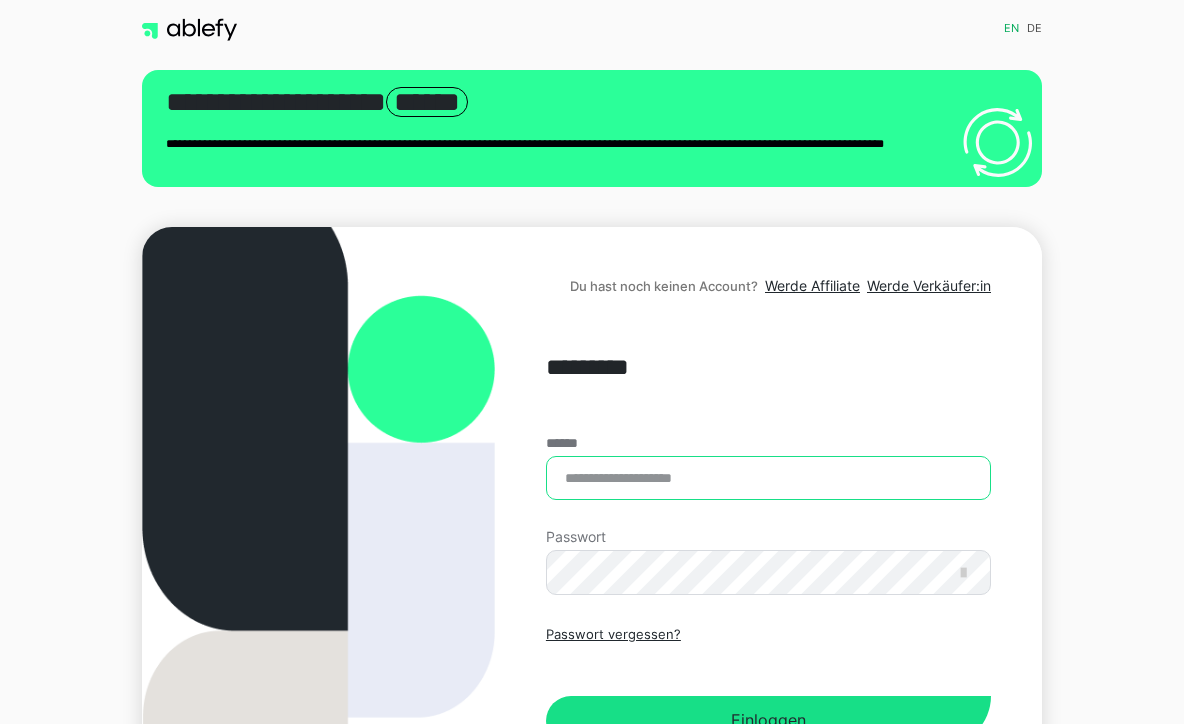 scroll, scrollTop: 0, scrollLeft: 0, axis: both 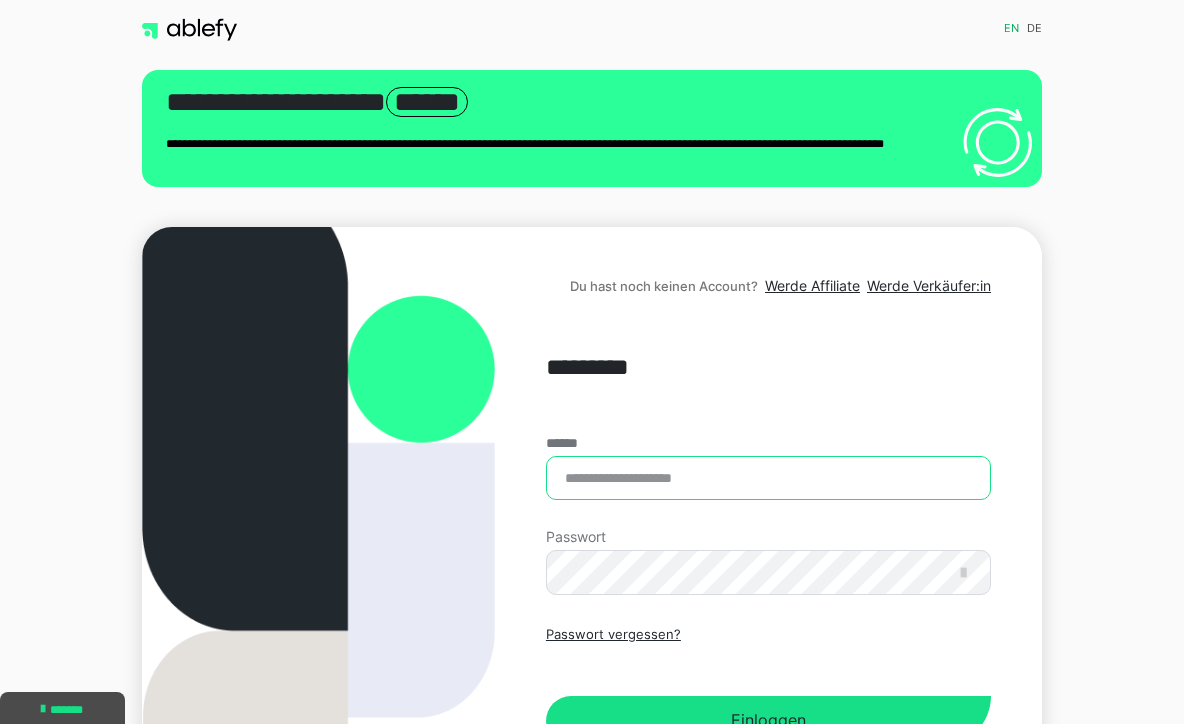 type on "**********" 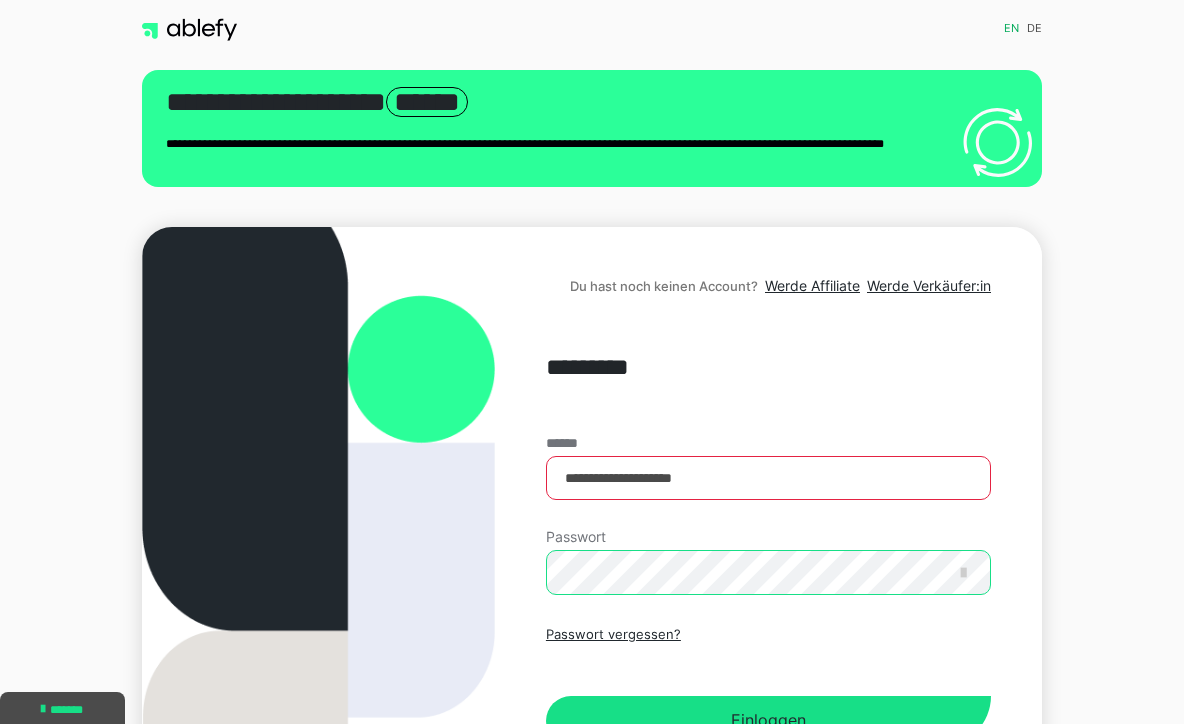 click on "Einloggen" at bounding box center (768, 721) 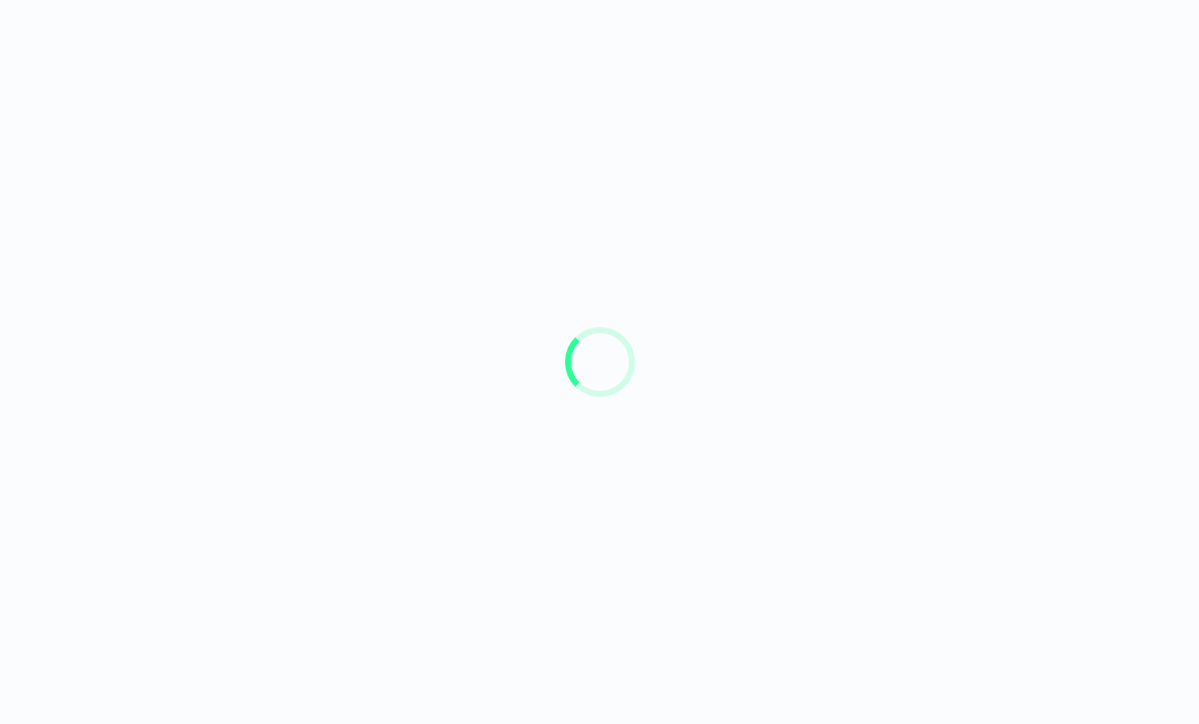 scroll, scrollTop: 0, scrollLeft: 0, axis: both 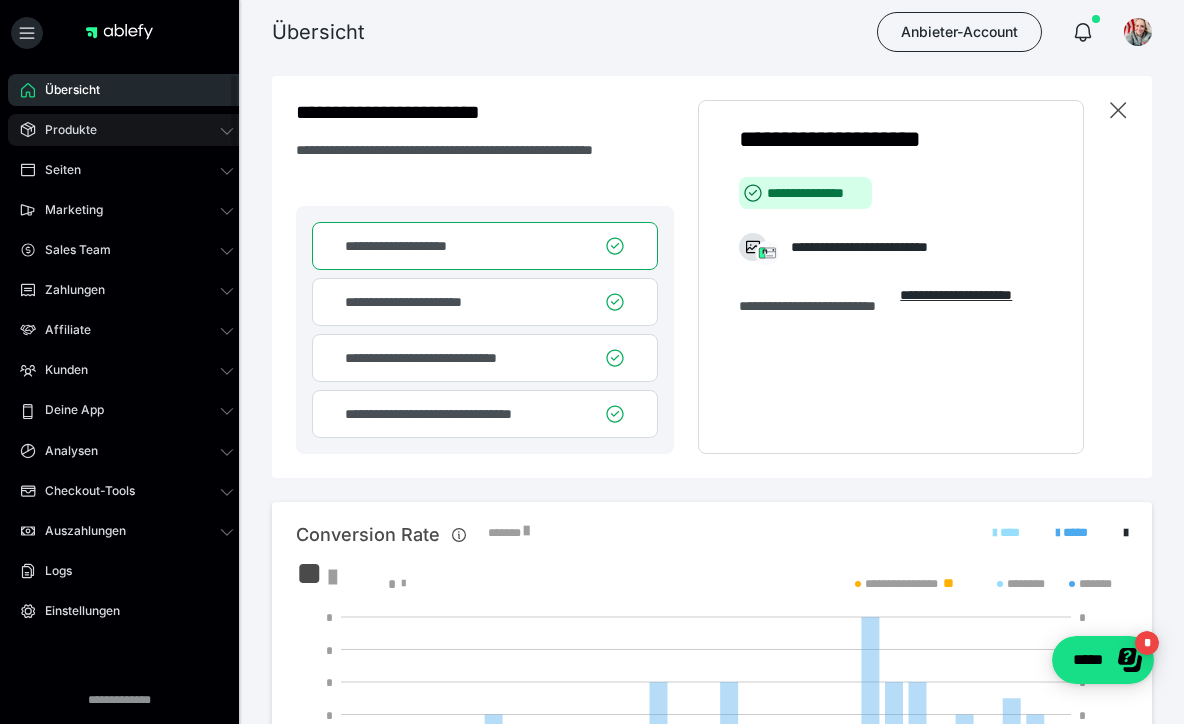 click on "Produkte" at bounding box center [64, 130] 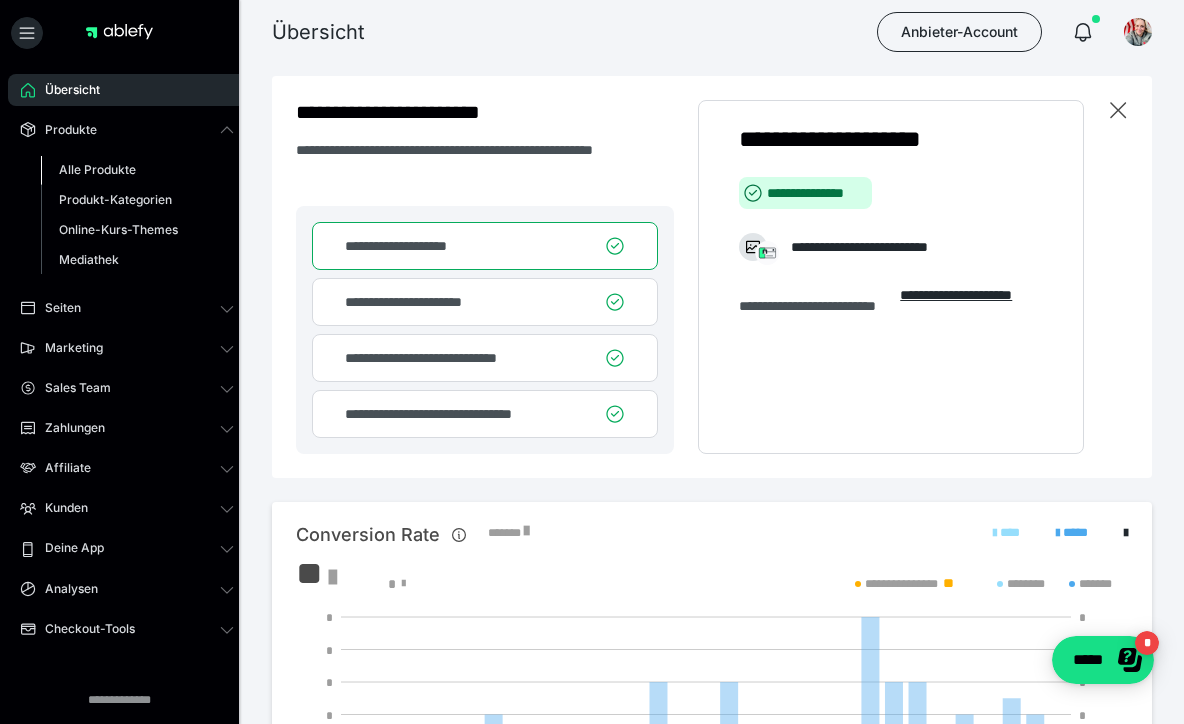 click on "Alle Produkte" at bounding box center [97, 169] 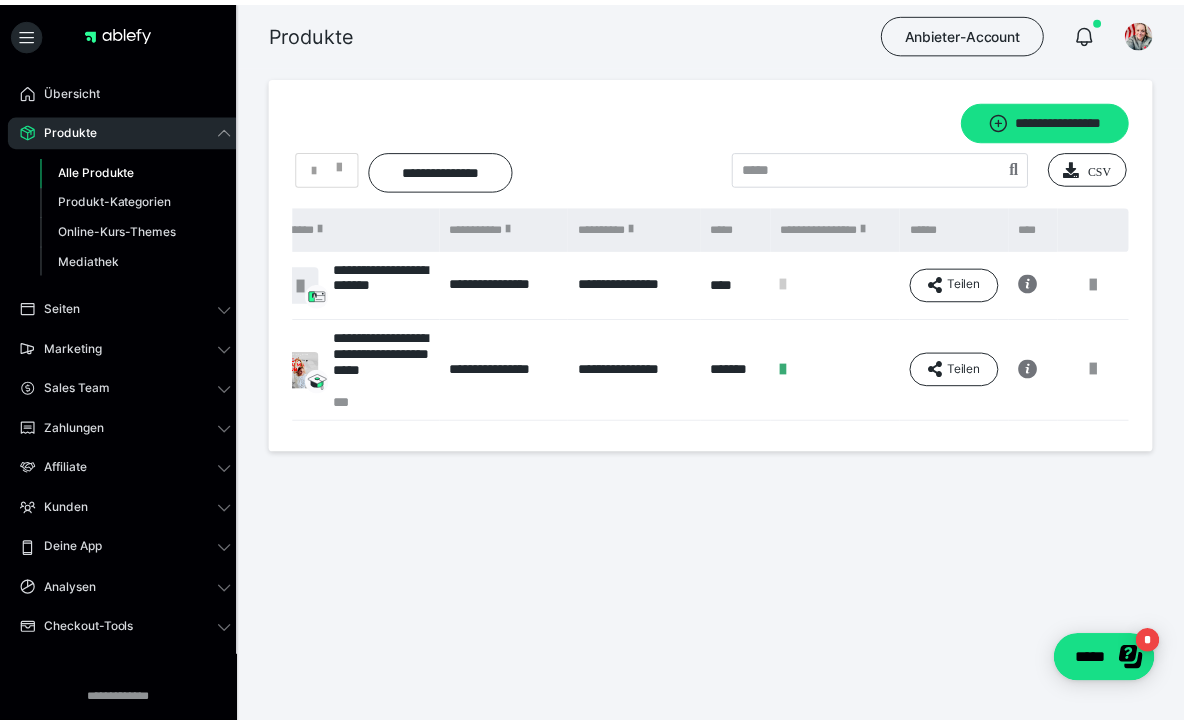 scroll, scrollTop: 0, scrollLeft: 100, axis: horizontal 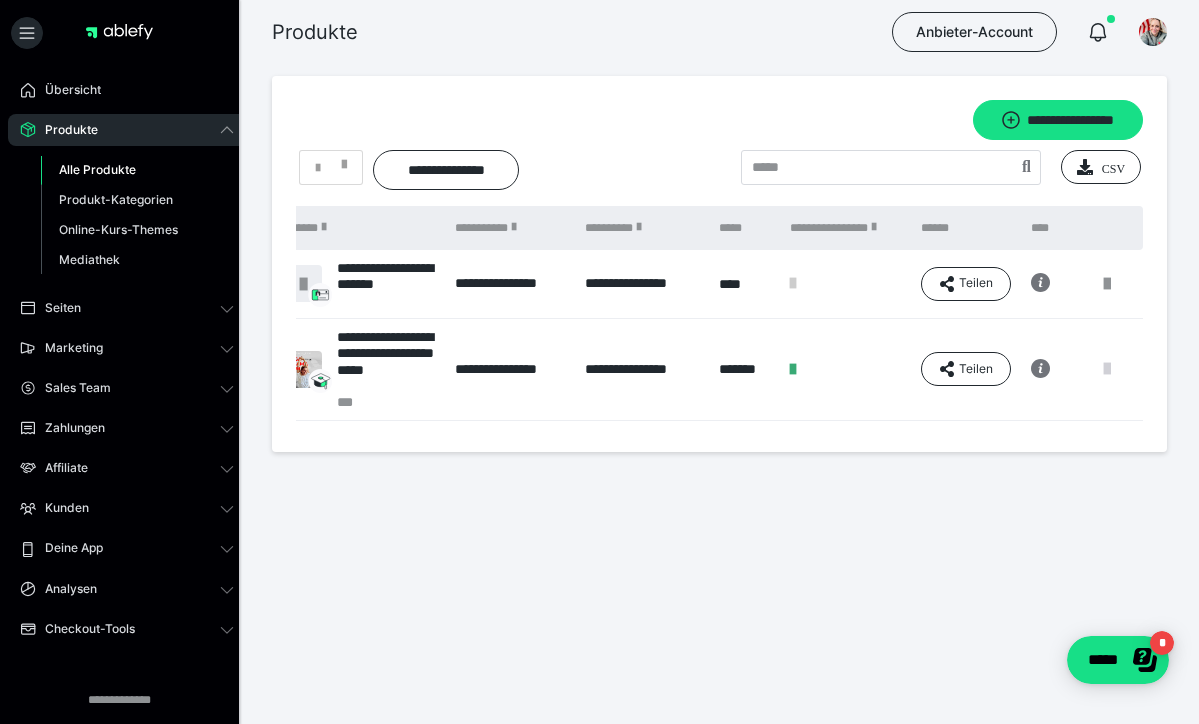 click at bounding box center (1107, 369) 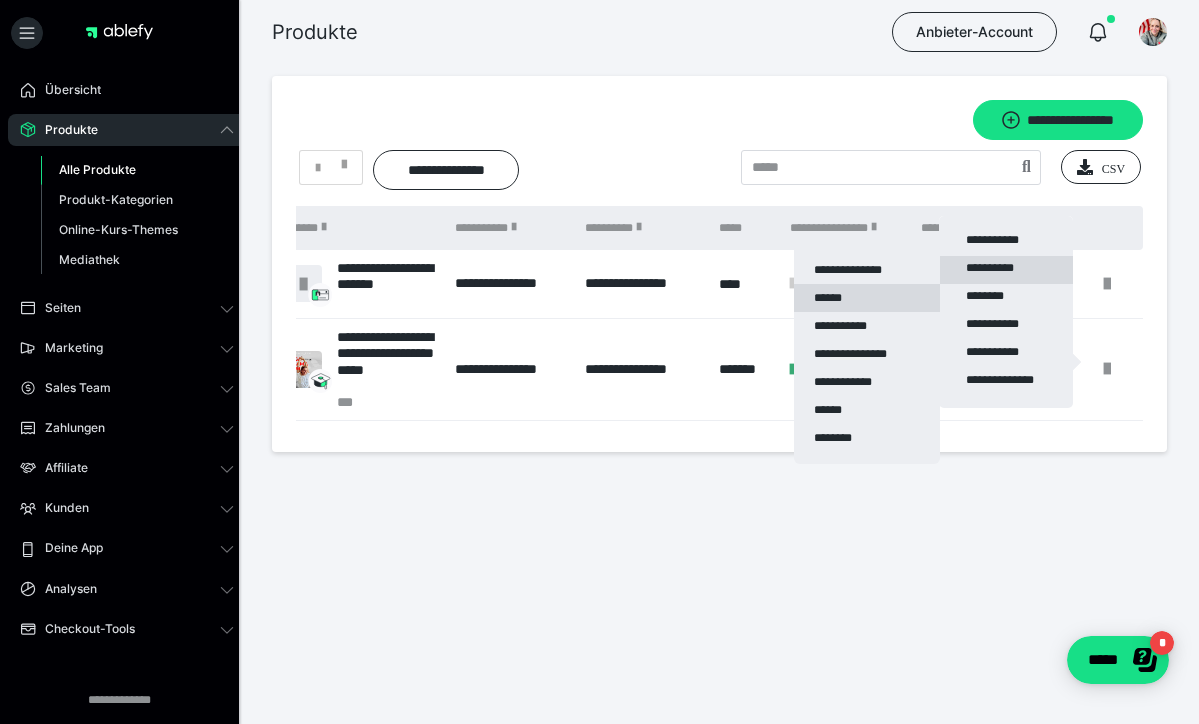 click on "******" at bounding box center [867, 298] 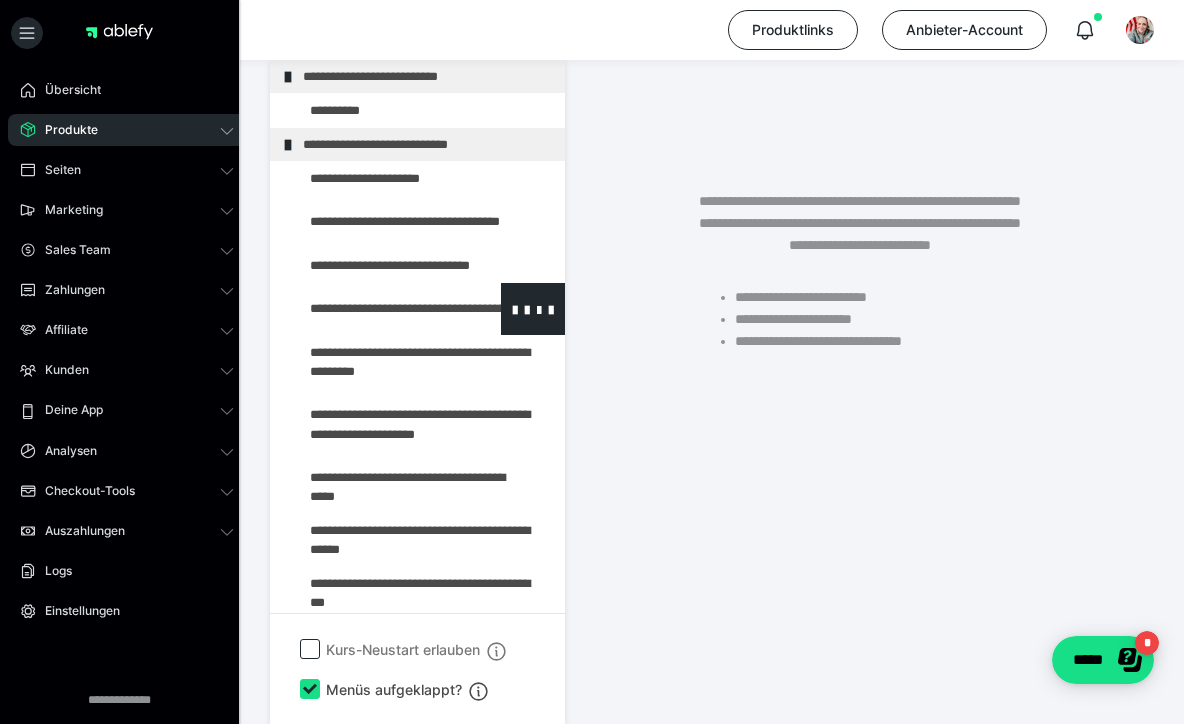 scroll, scrollTop: 437, scrollLeft: 0, axis: vertical 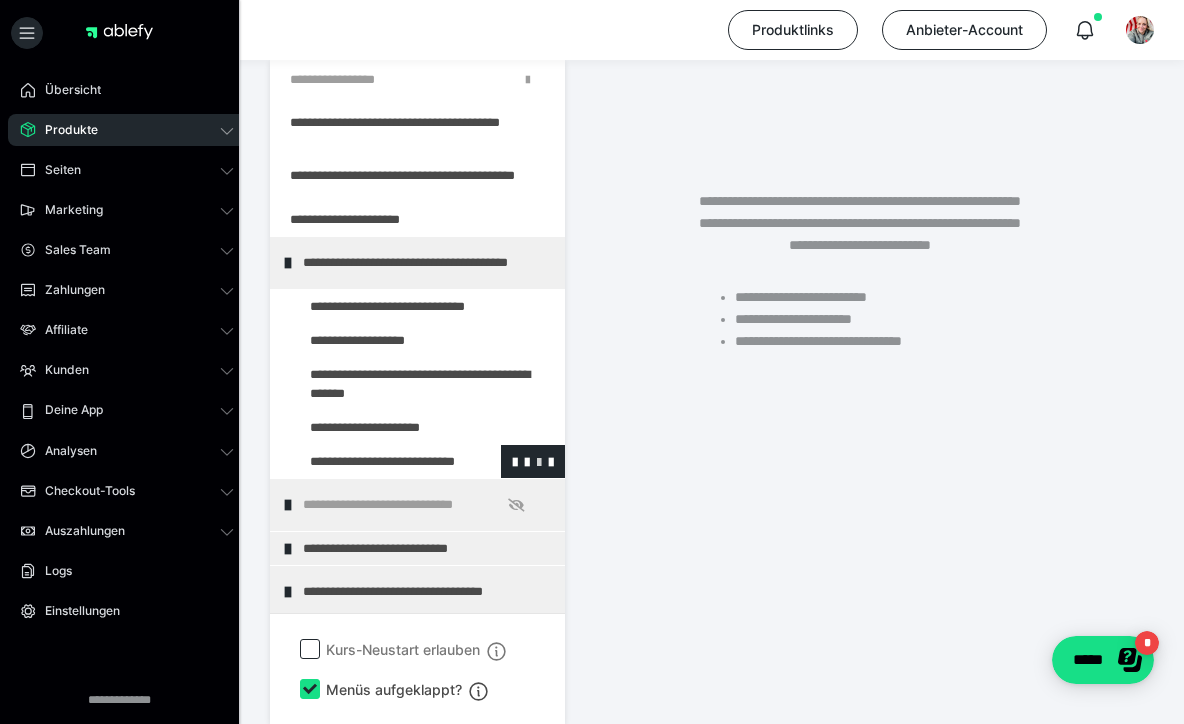 click at bounding box center (539, 461) 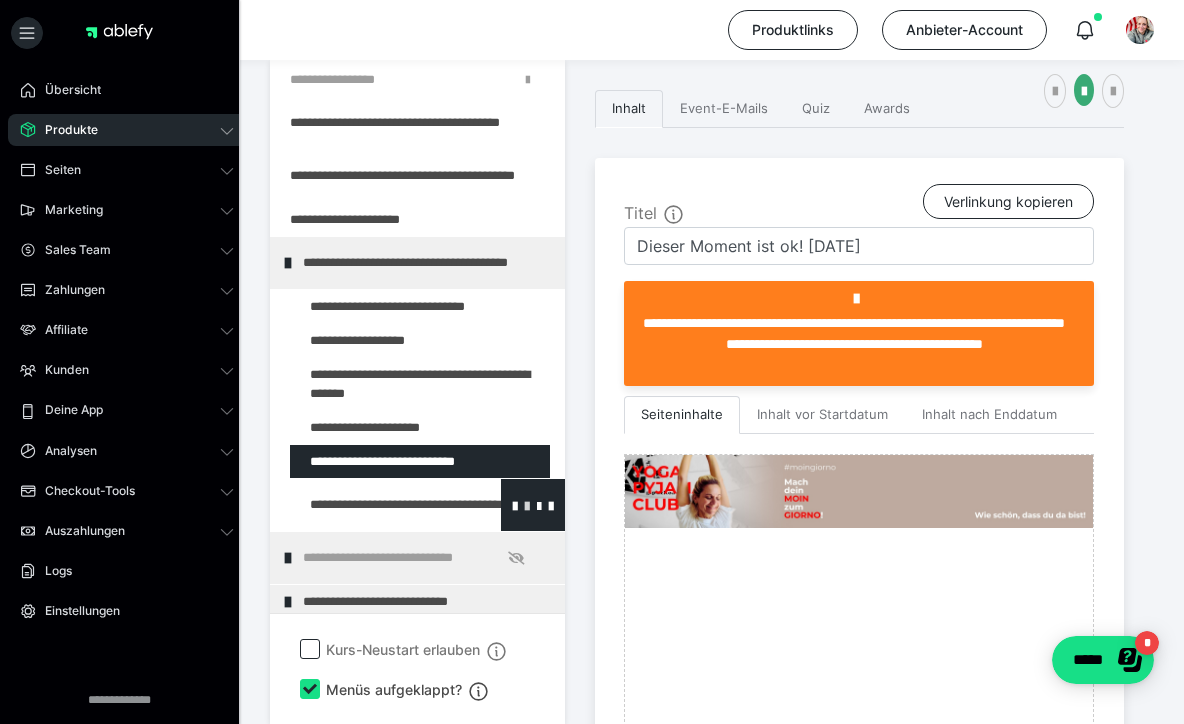 click at bounding box center [527, 505] 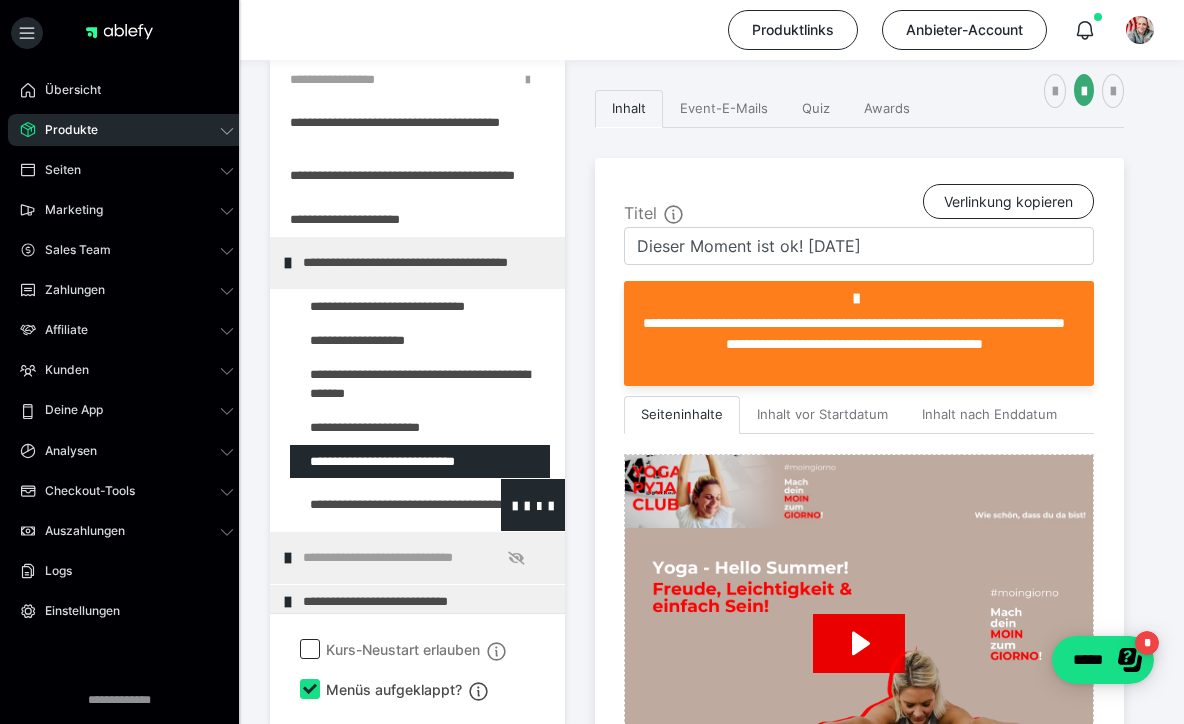 click at bounding box center [375, 505] 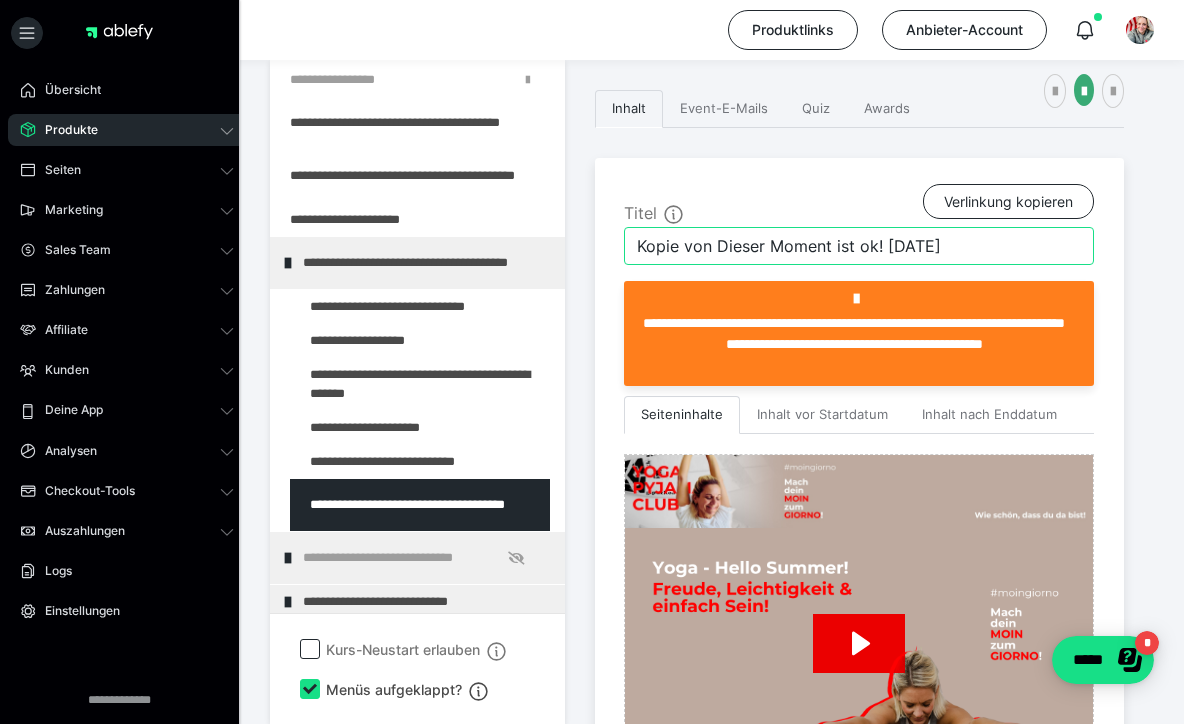 click on "Kopie von Dieser Moment ist ok! [DATE]" at bounding box center (859, 246) 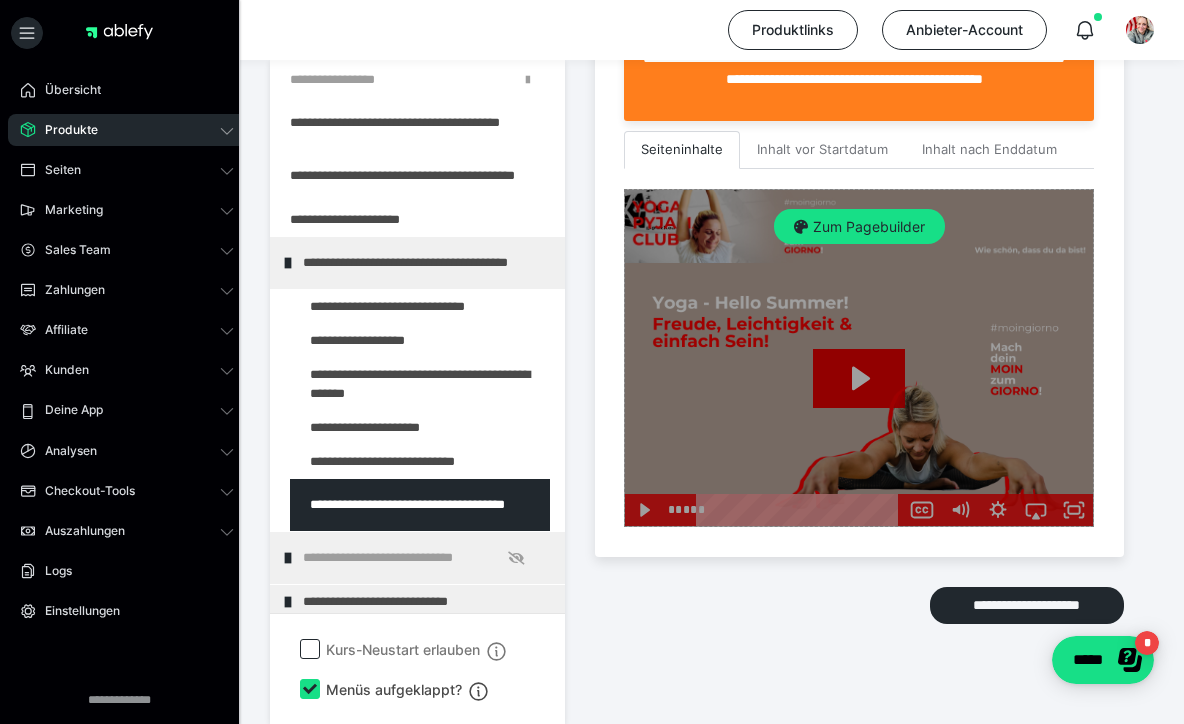 scroll, scrollTop: 700, scrollLeft: 0, axis: vertical 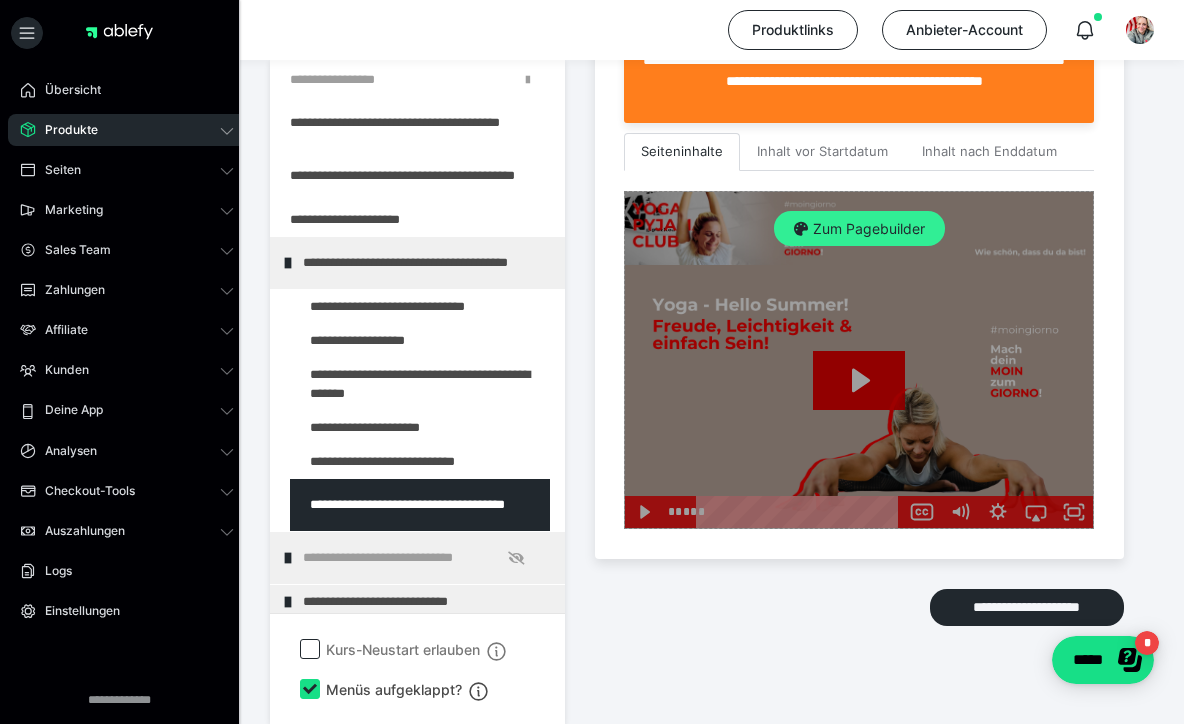 type on "Verantwortung heisst nicht alles zu tragen ... [DATE]" 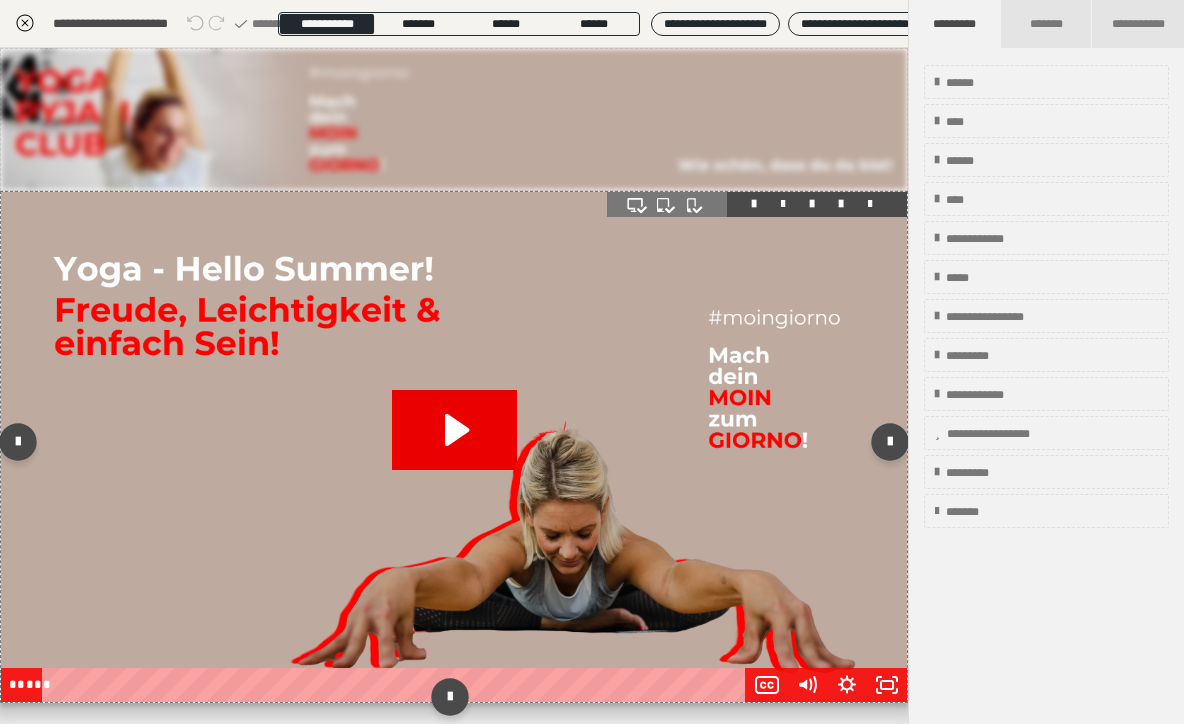 scroll, scrollTop: 437, scrollLeft: 0, axis: vertical 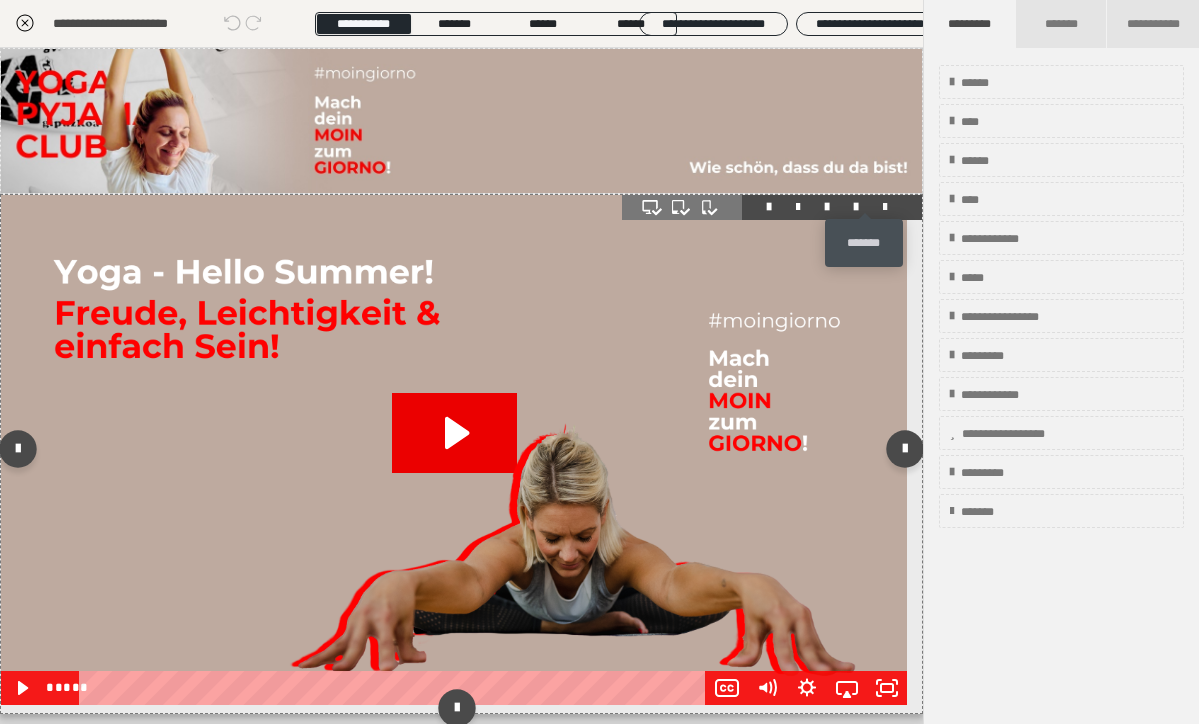 click at bounding box center [885, 207] 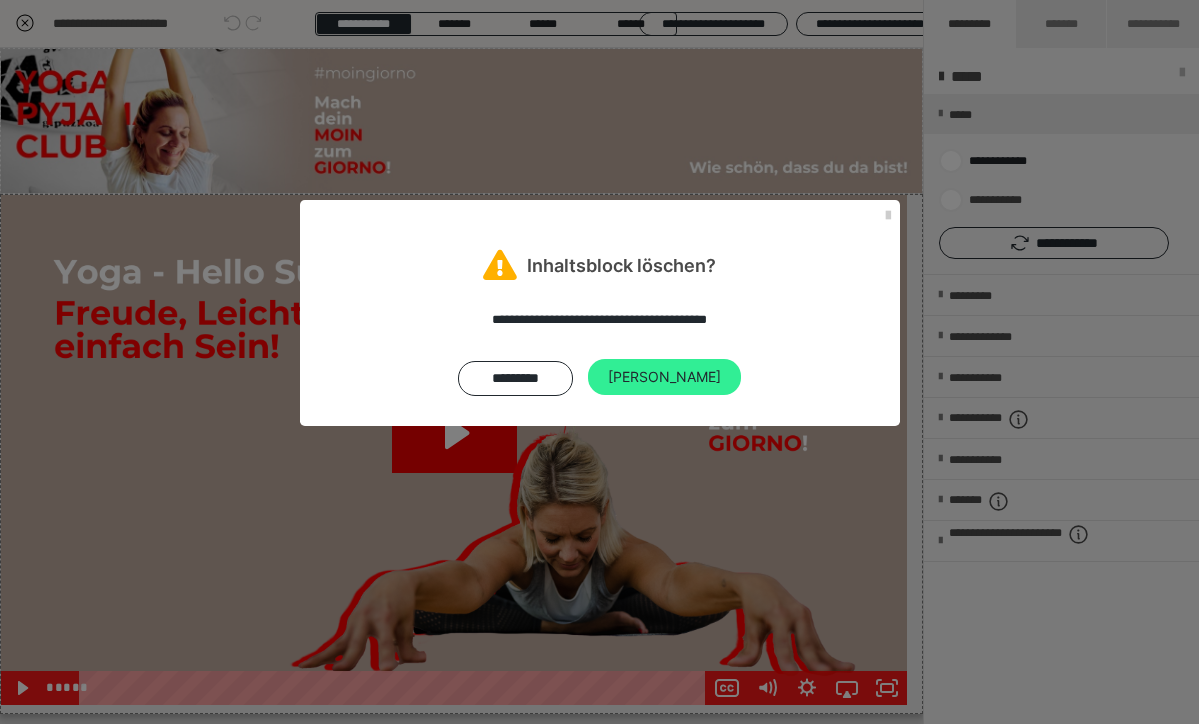 click on "[PERSON_NAME]" at bounding box center [664, 377] 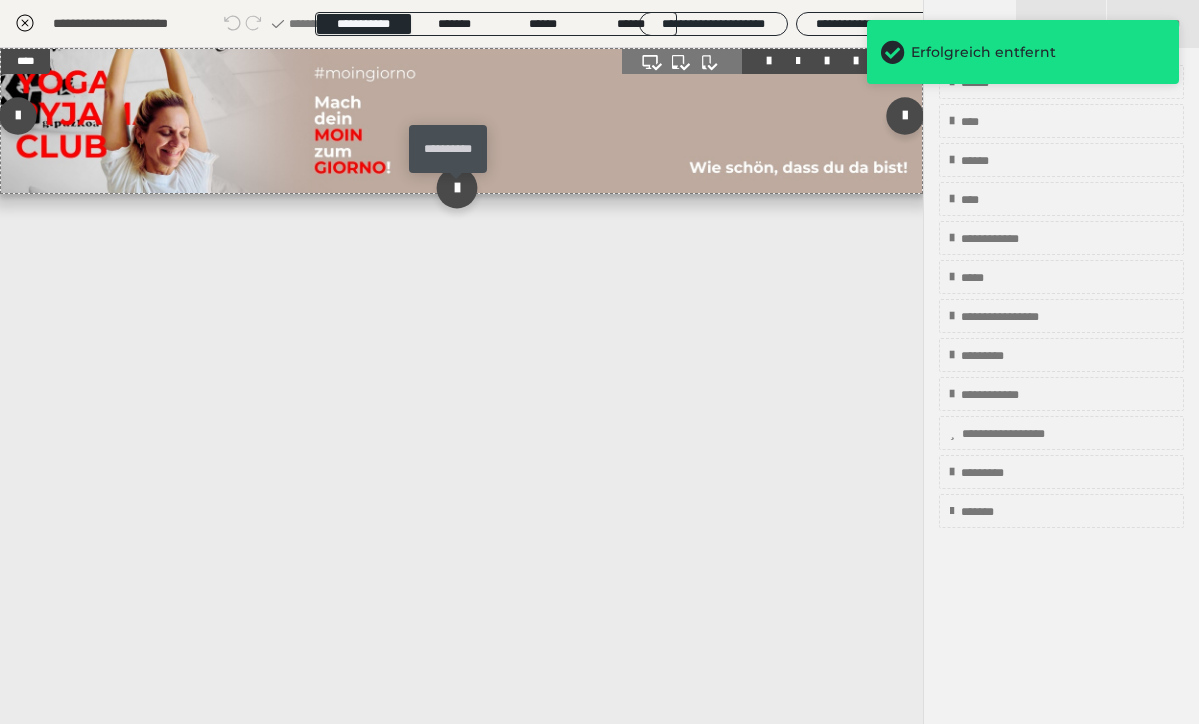 click at bounding box center (457, 188) 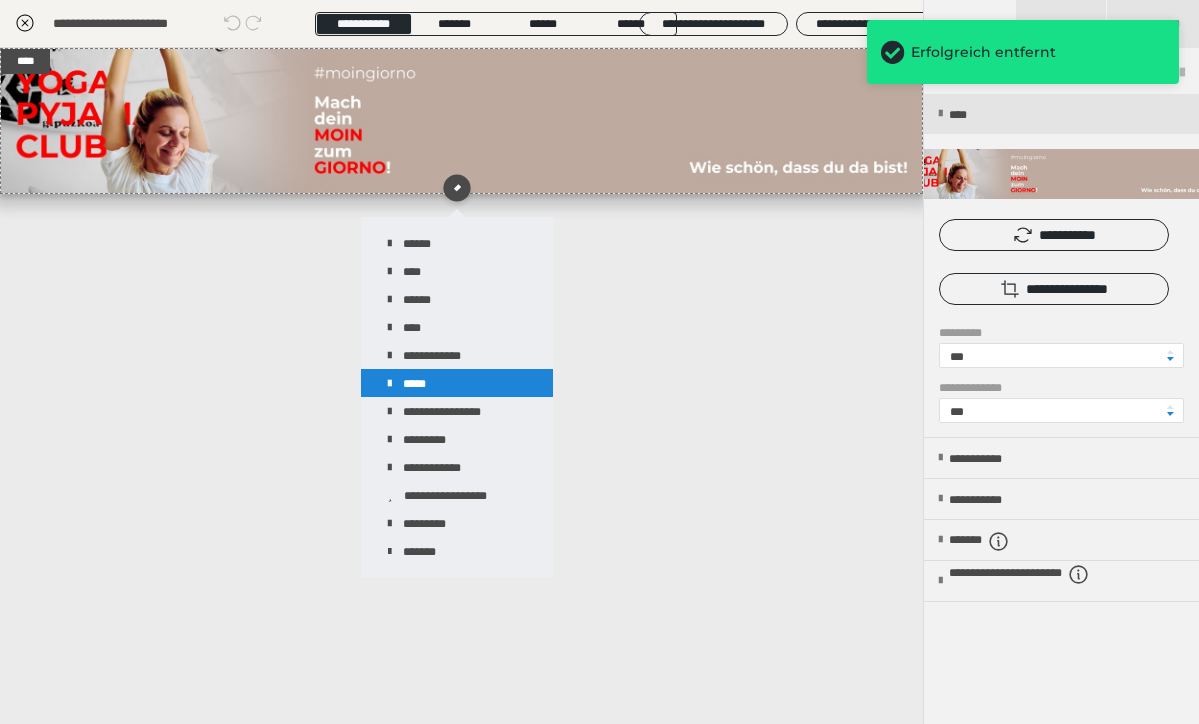 click on "*****" at bounding box center (457, 383) 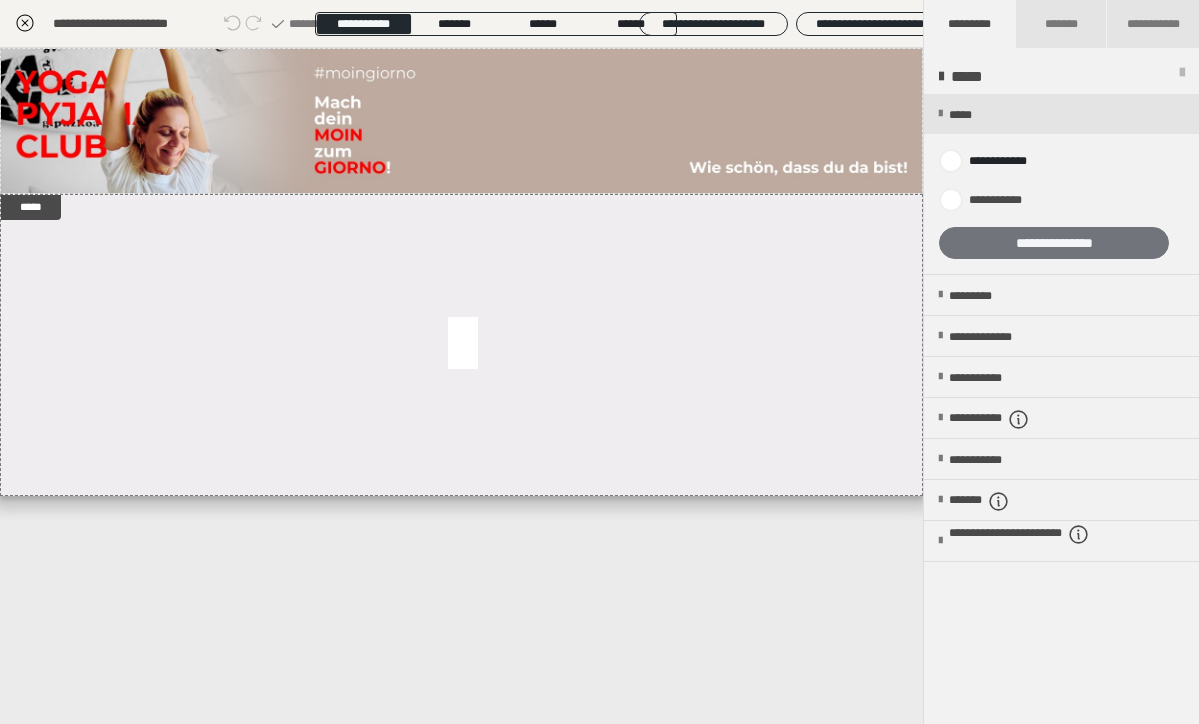 click on "**********" at bounding box center [1054, 243] 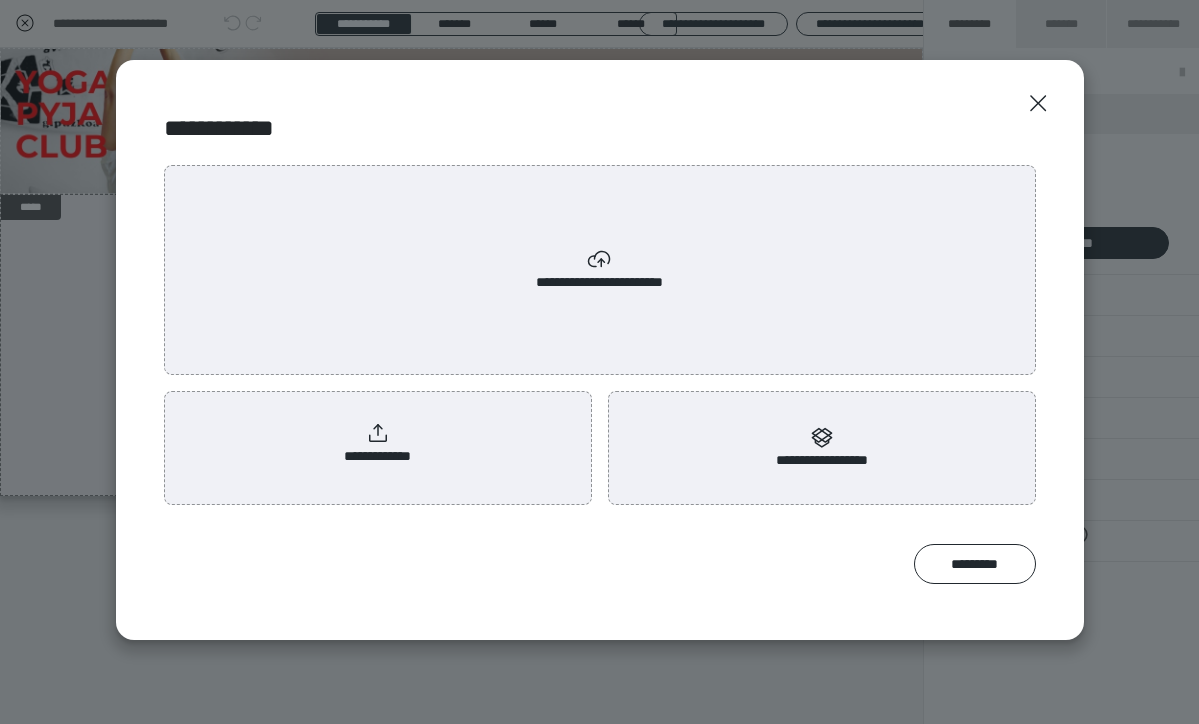 click 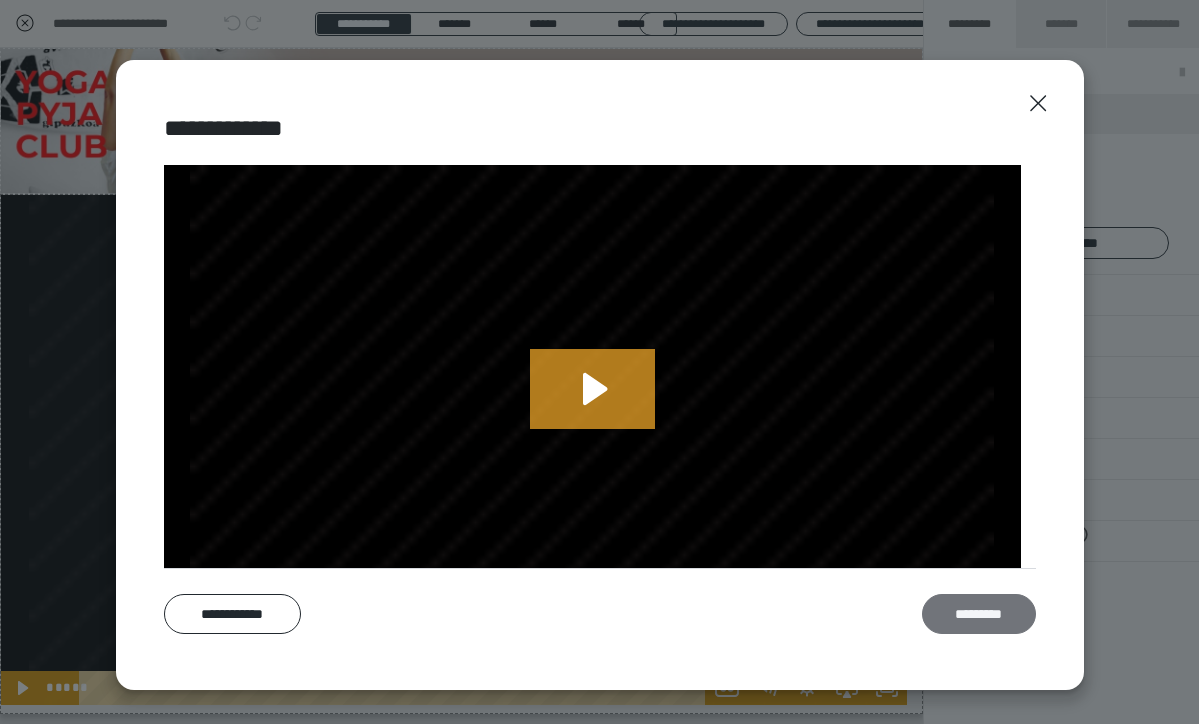 click on "*********" at bounding box center [979, 614] 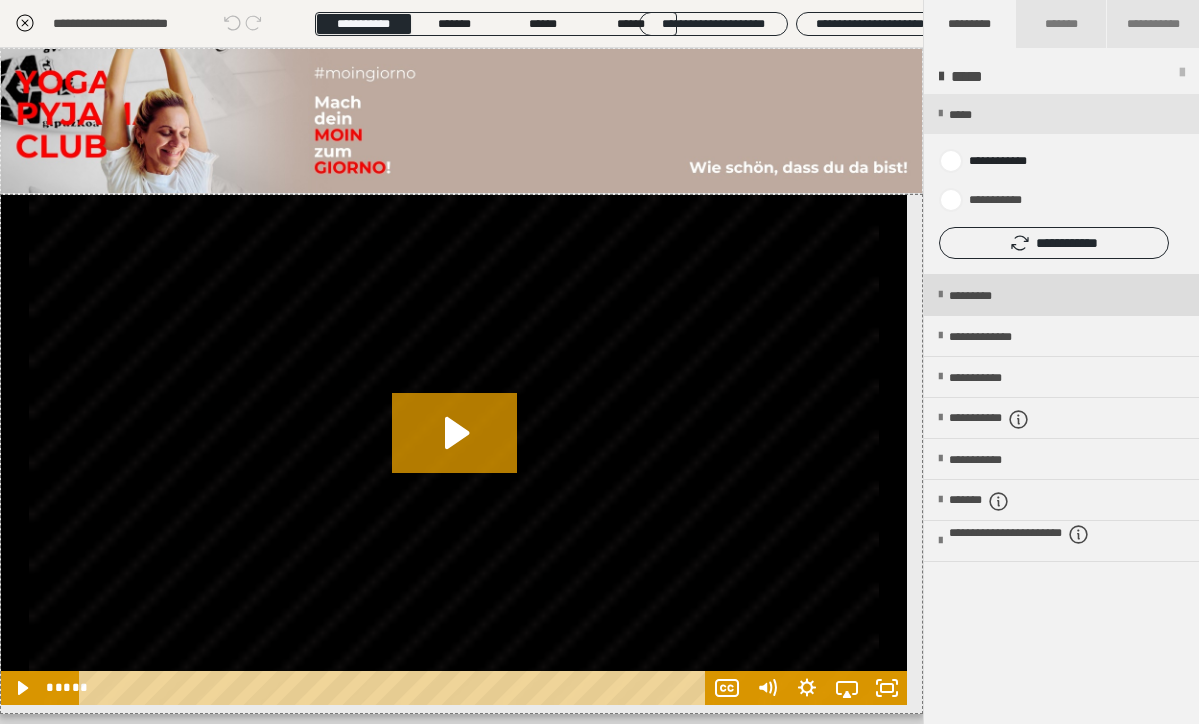 click on "*********" at bounding box center [987, 296] 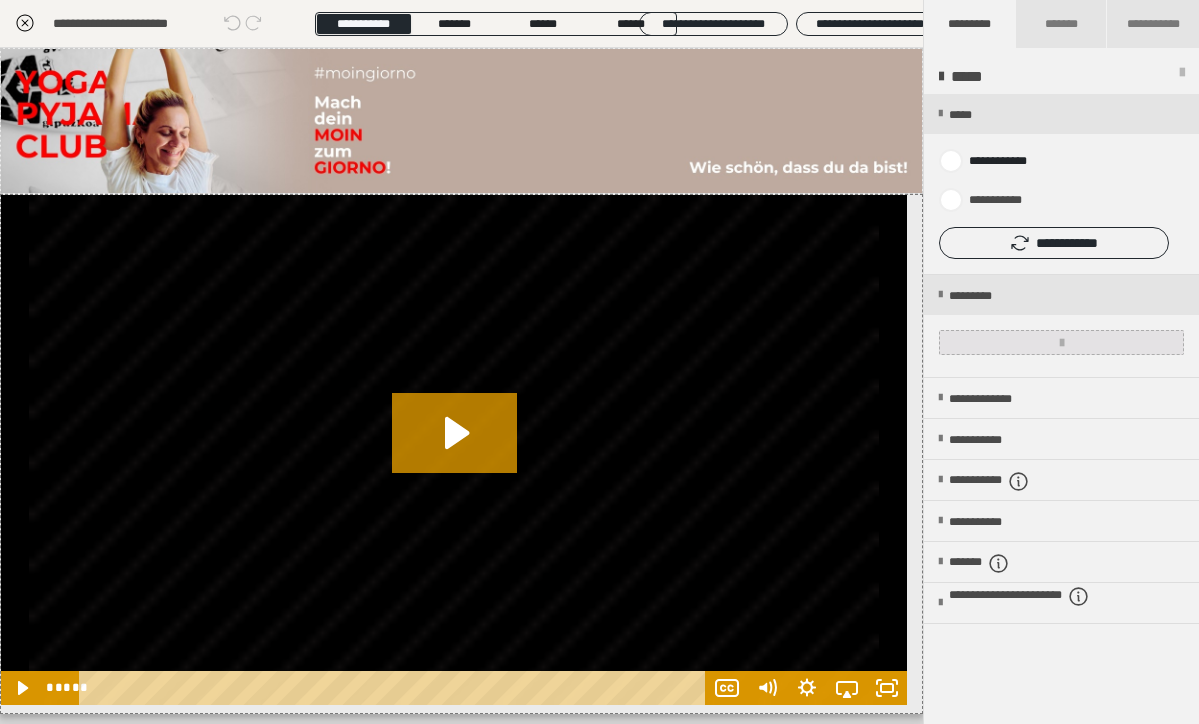 click at bounding box center [1061, 342] 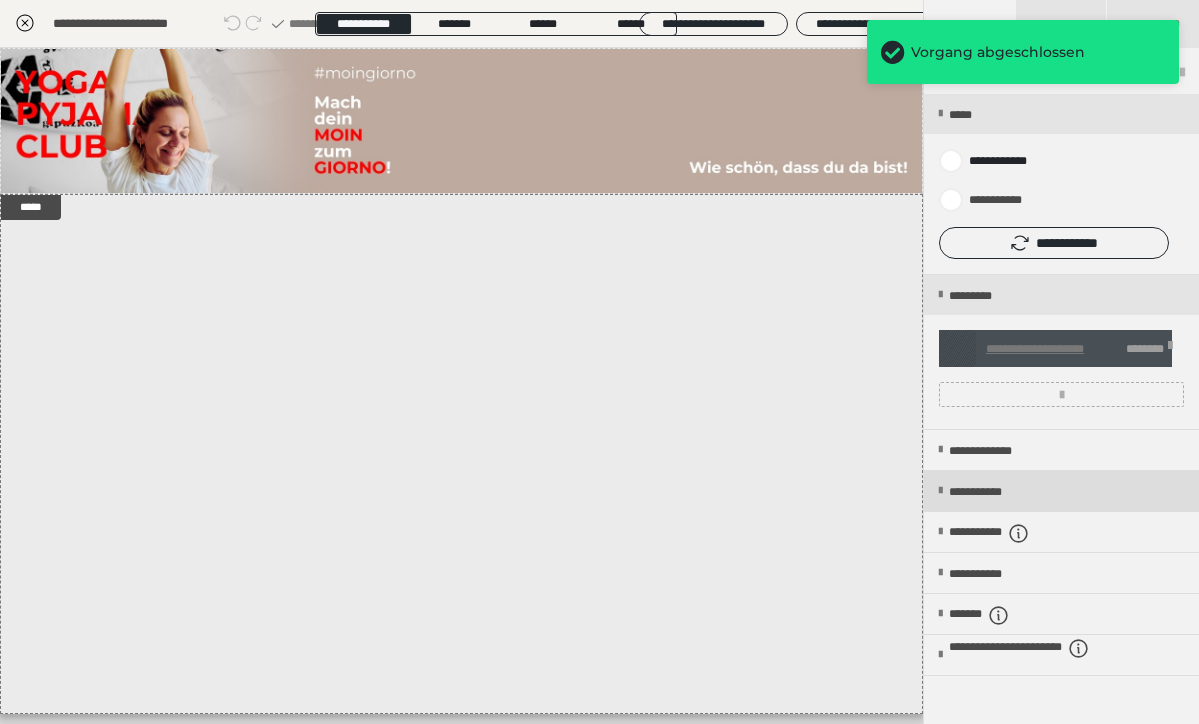 click on "**********" at bounding box center (993, 492) 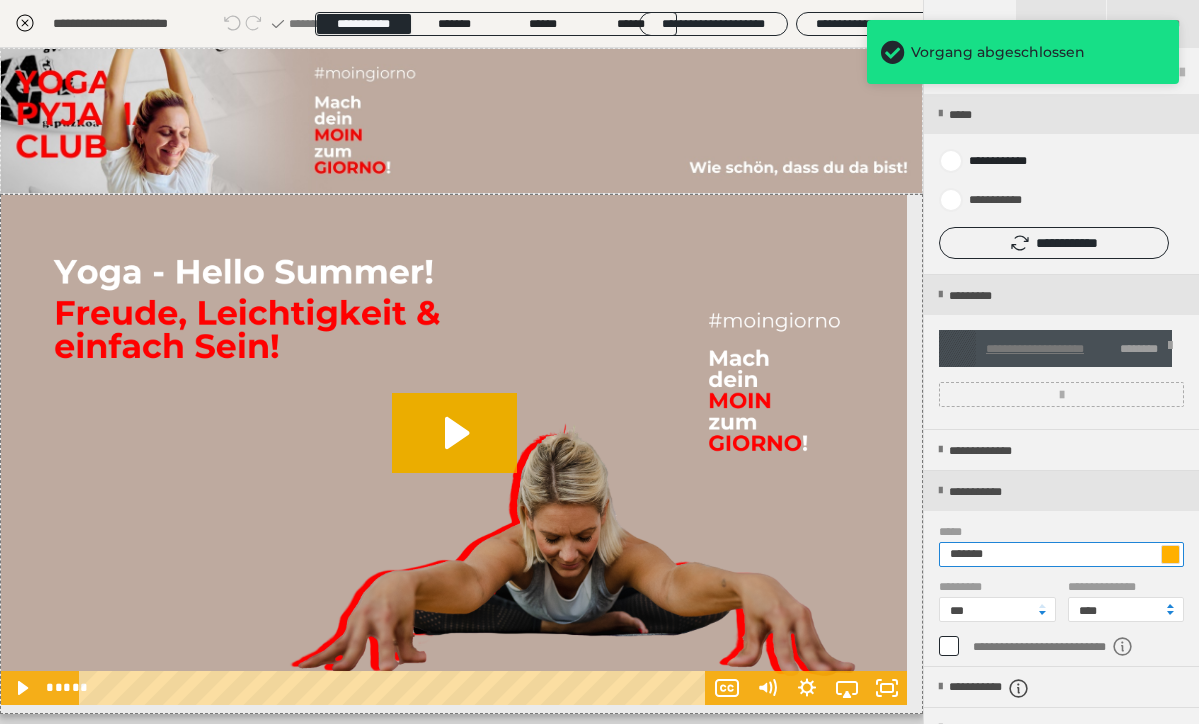 click on "*******" at bounding box center (1061, 554) 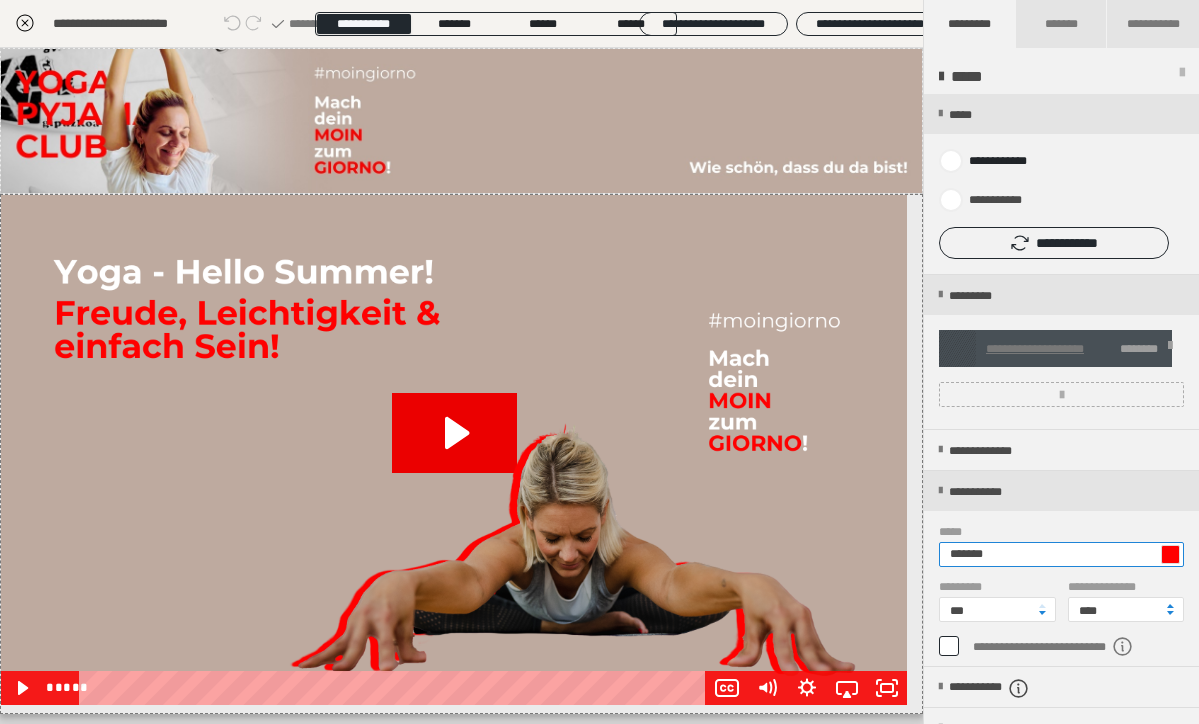 type on "*******" 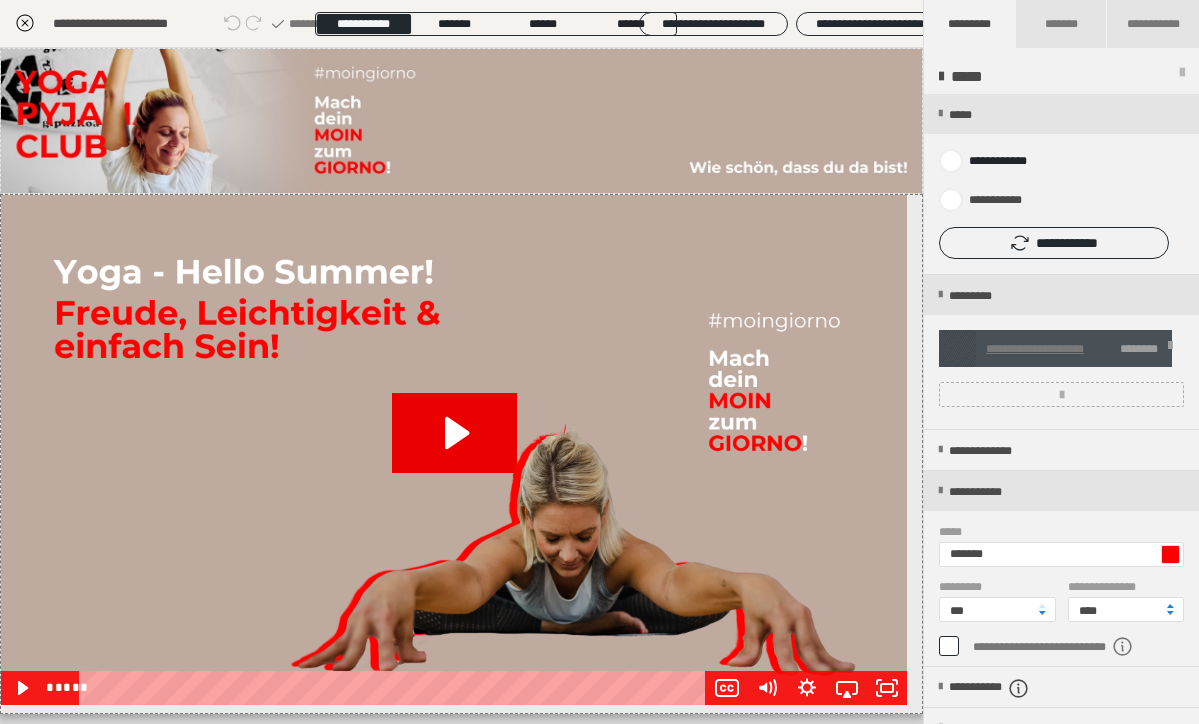 click at bounding box center [1182, 77] 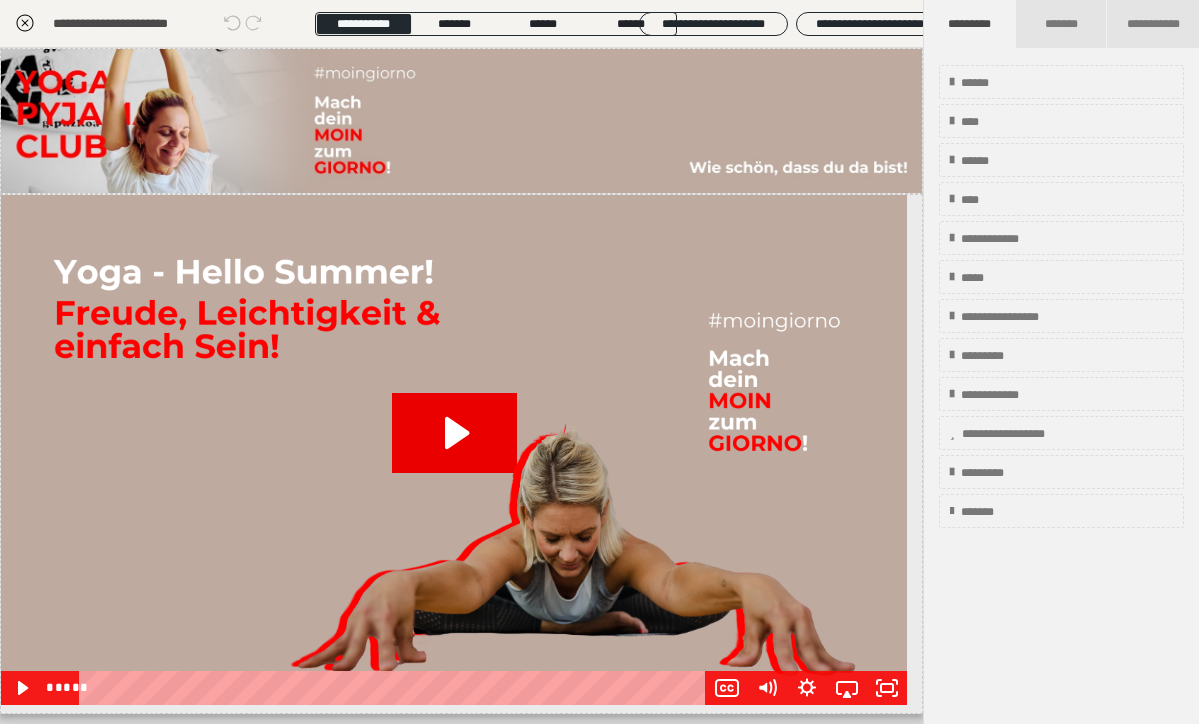 click on "**********" at bounding box center (461, 24) 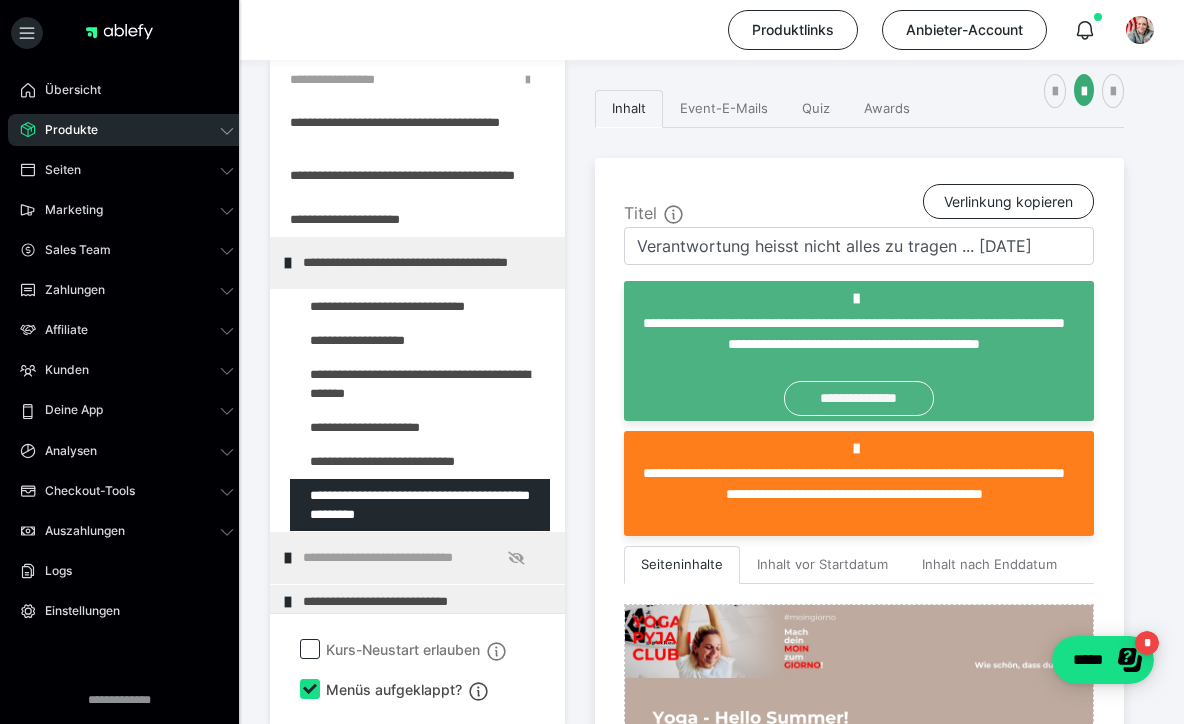 click on "**********" at bounding box center [858, 398] 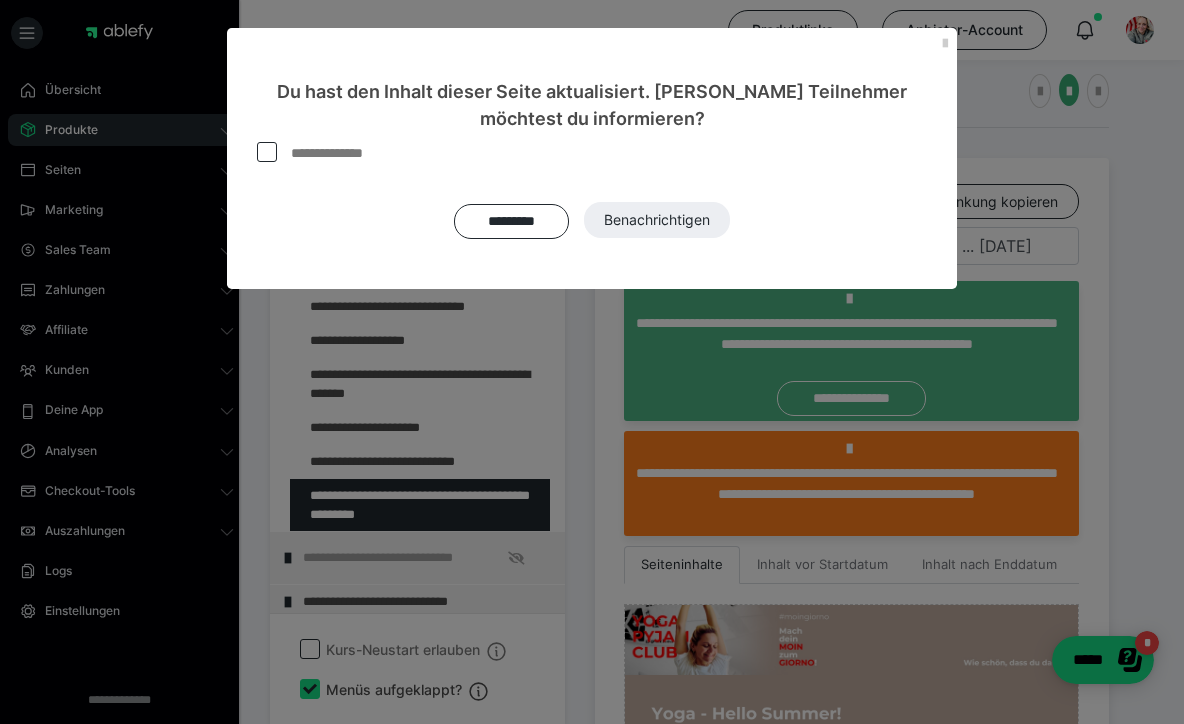 click at bounding box center (267, 152) 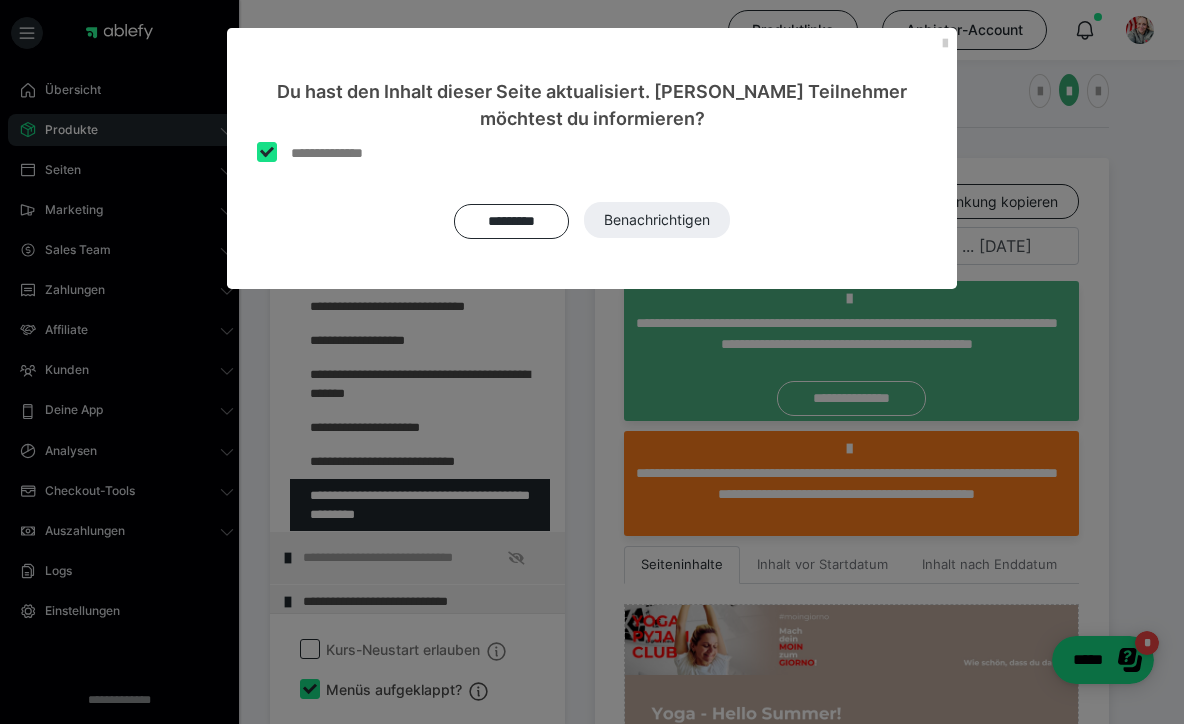 checkbox on "****" 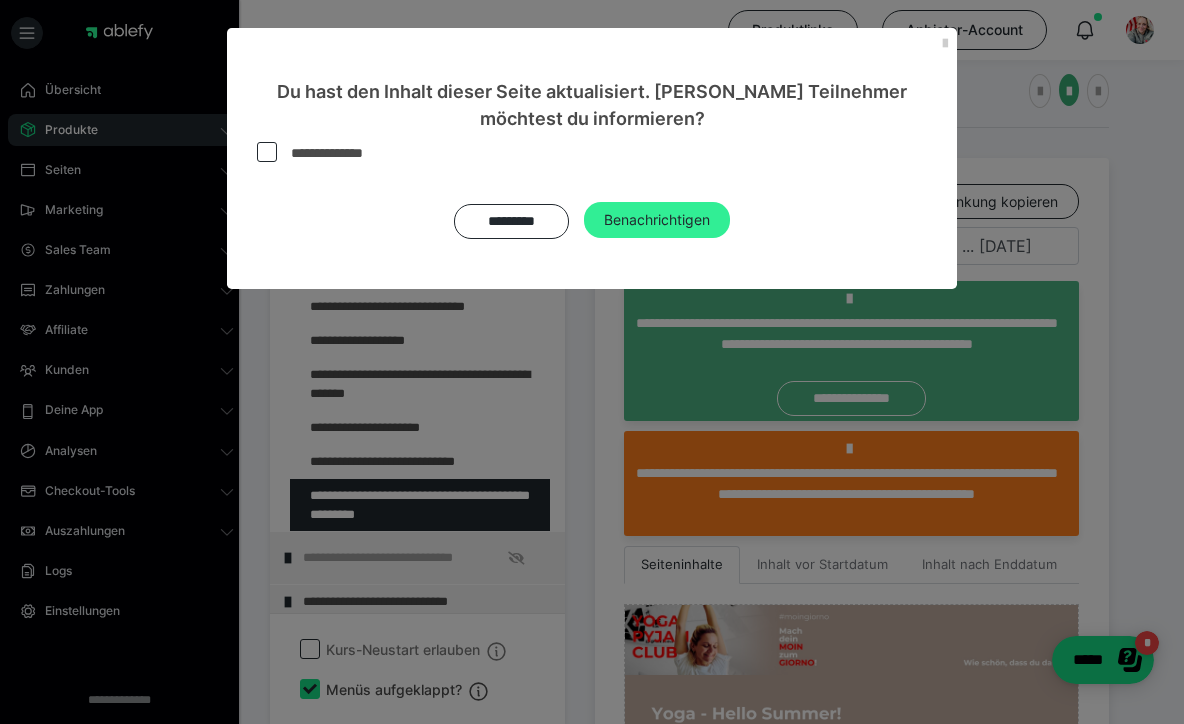 click on "Benachrichtigen" at bounding box center [657, 220] 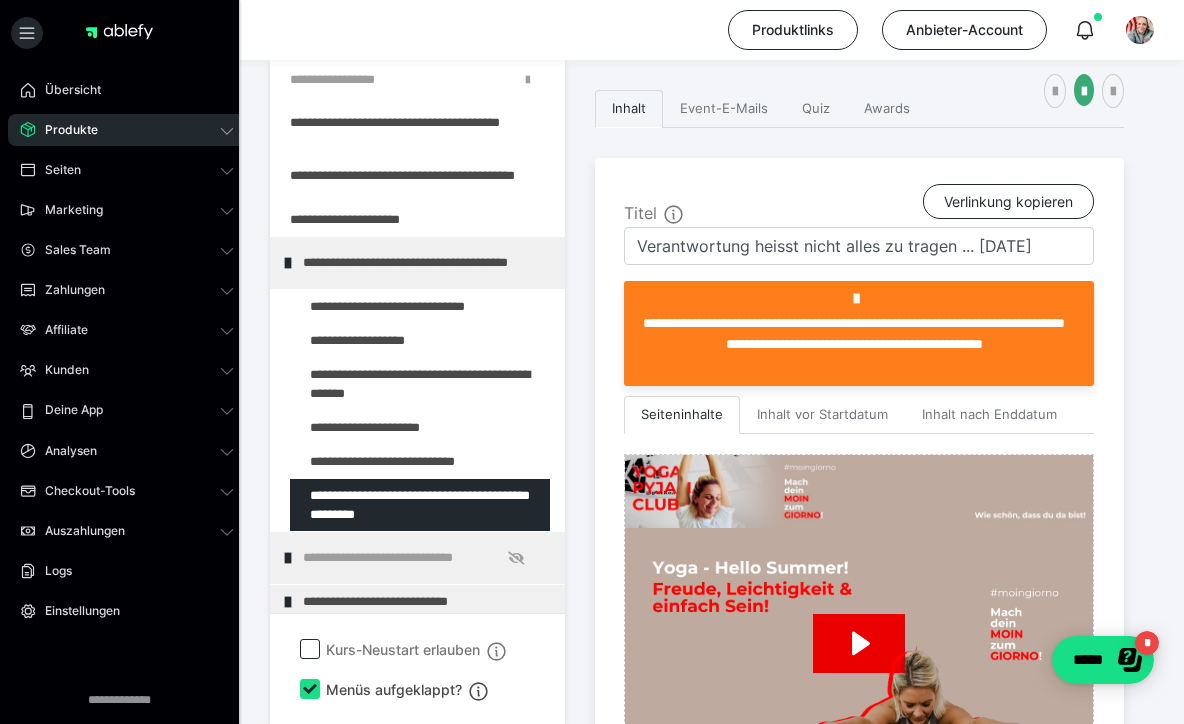 click on "**********" at bounding box center [712, 467] 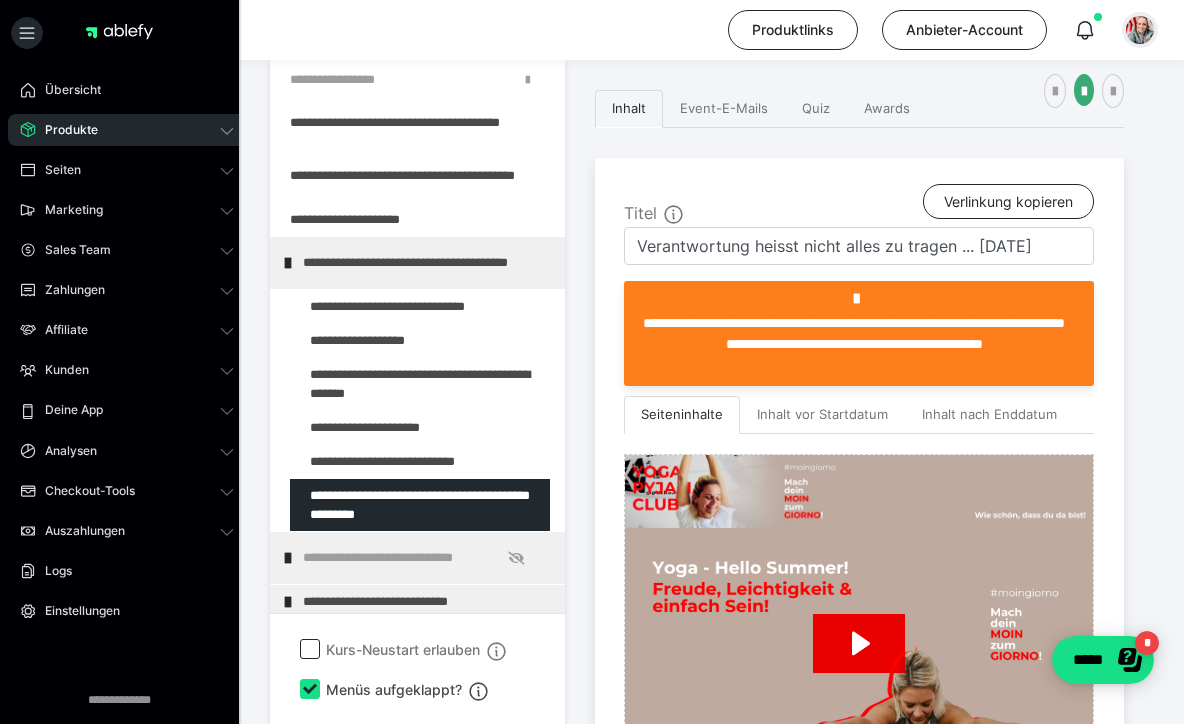 click at bounding box center [1140, 30] 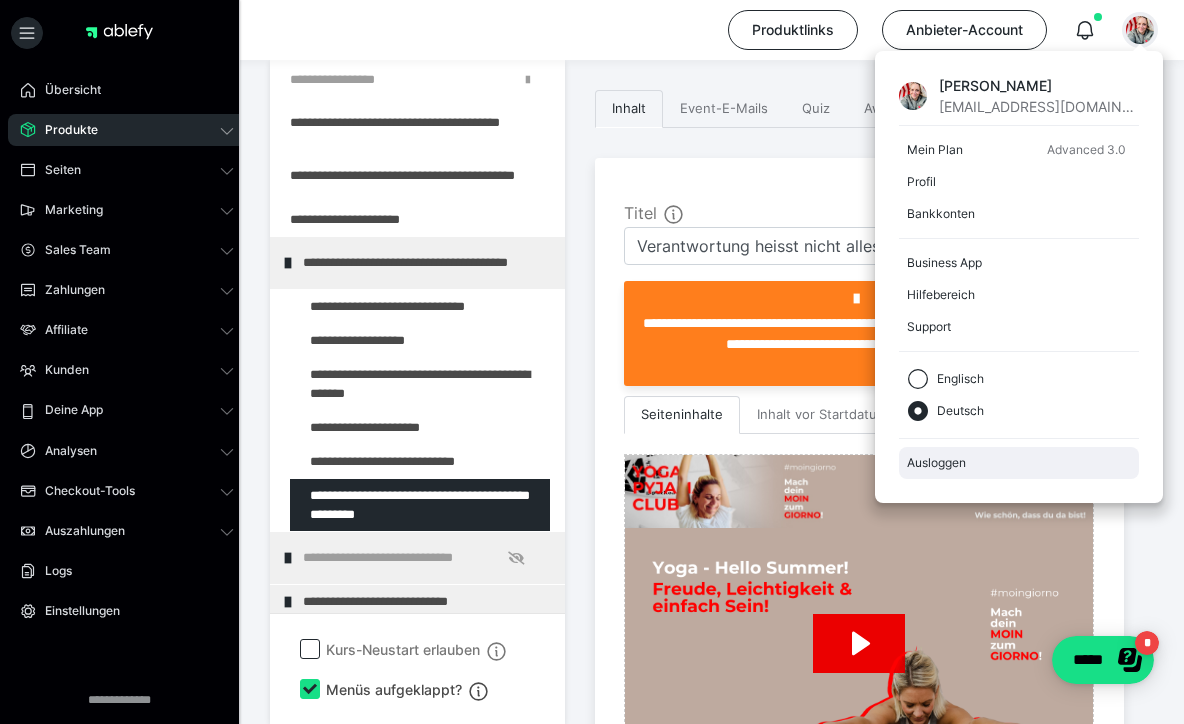 click on "Ausloggen" at bounding box center (1019, 463) 